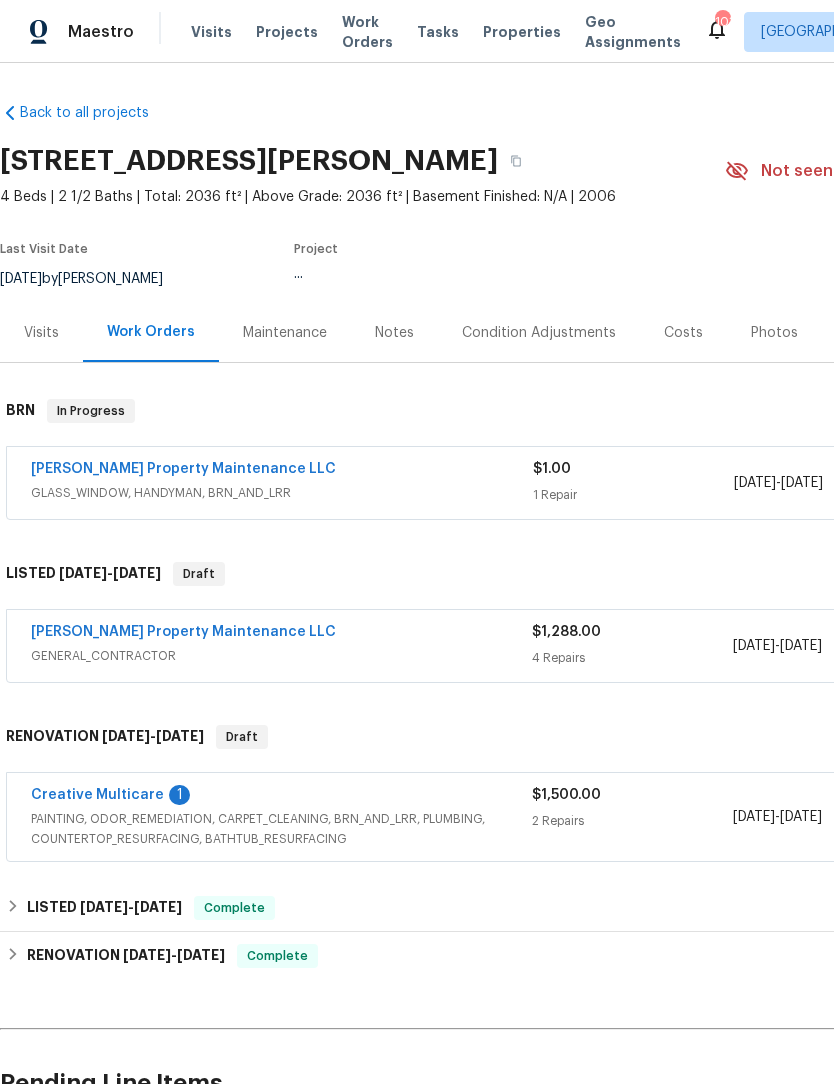 scroll, scrollTop: 0, scrollLeft: 0, axis: both 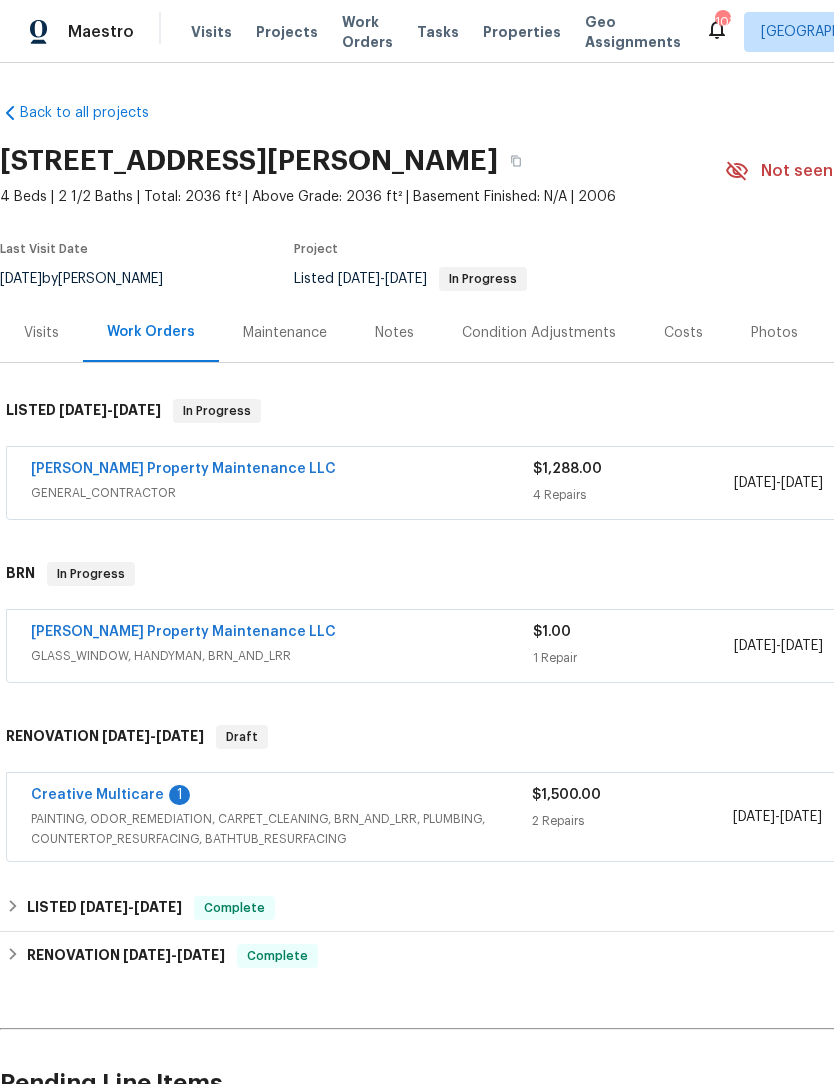 click on "Notes" at bounding box center (394, 333) 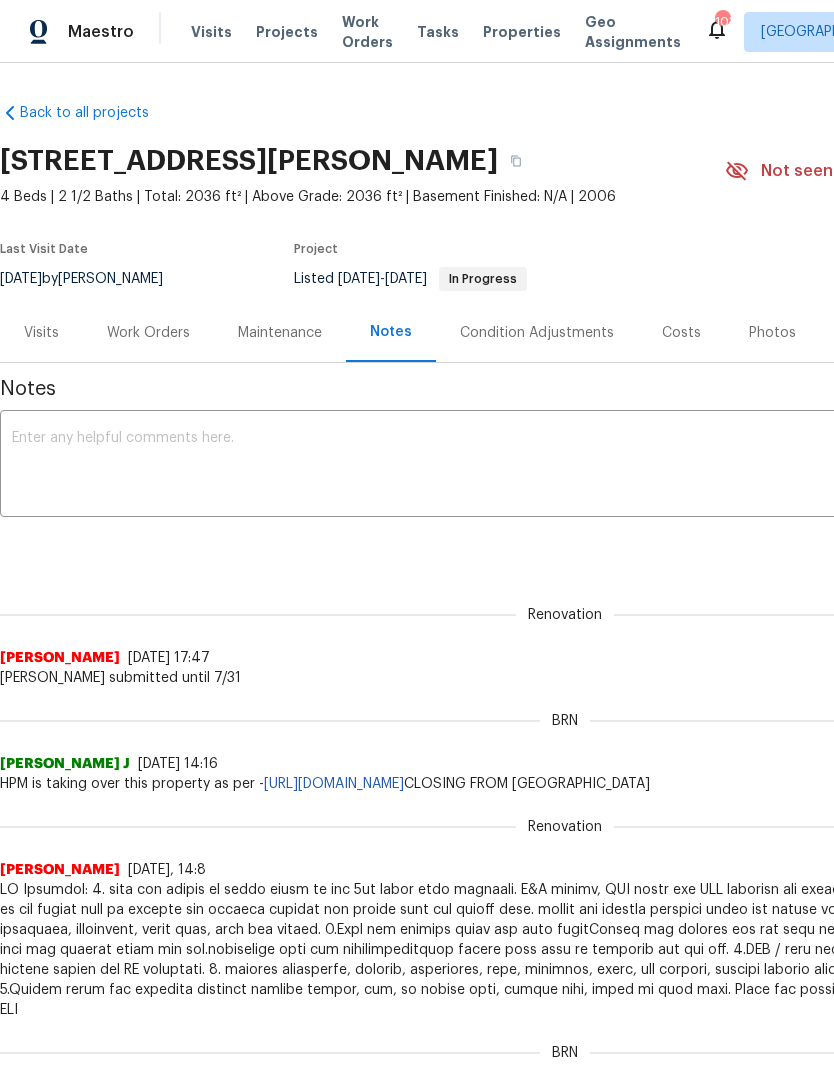 click at bounding box center [565, 466] 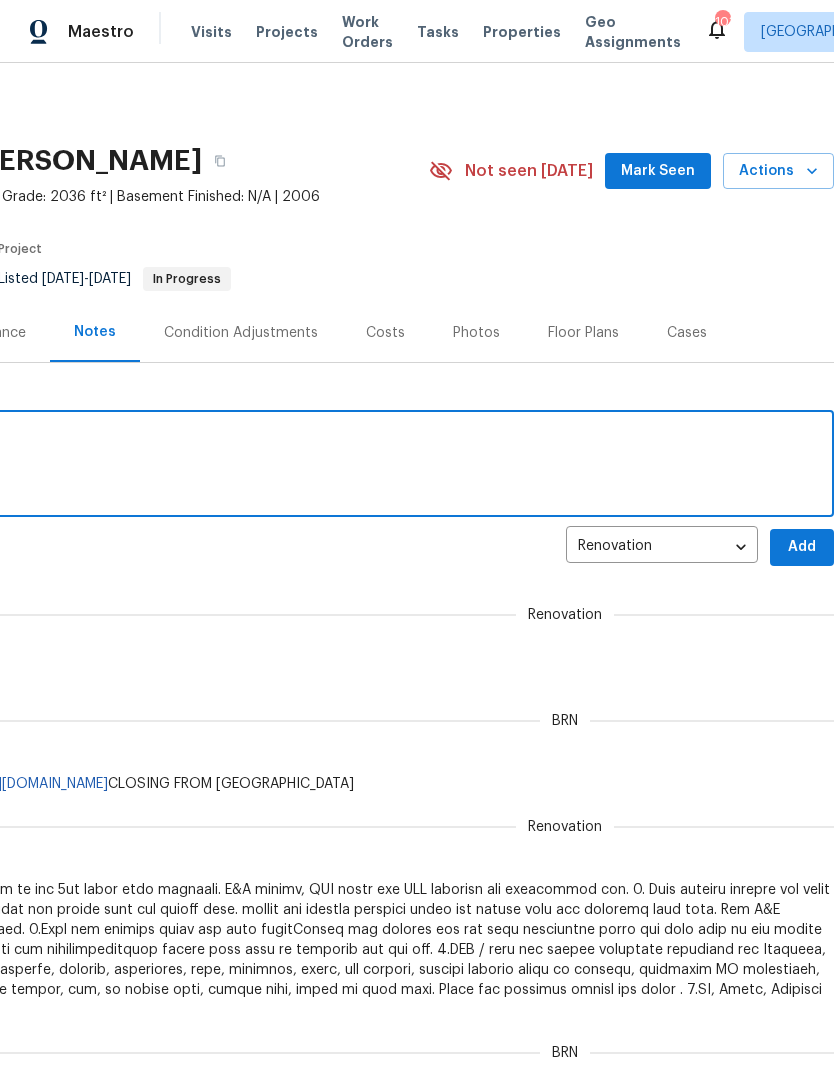 scroll, scrollTop: 0, scrollLeft: 296, axis: horizontal 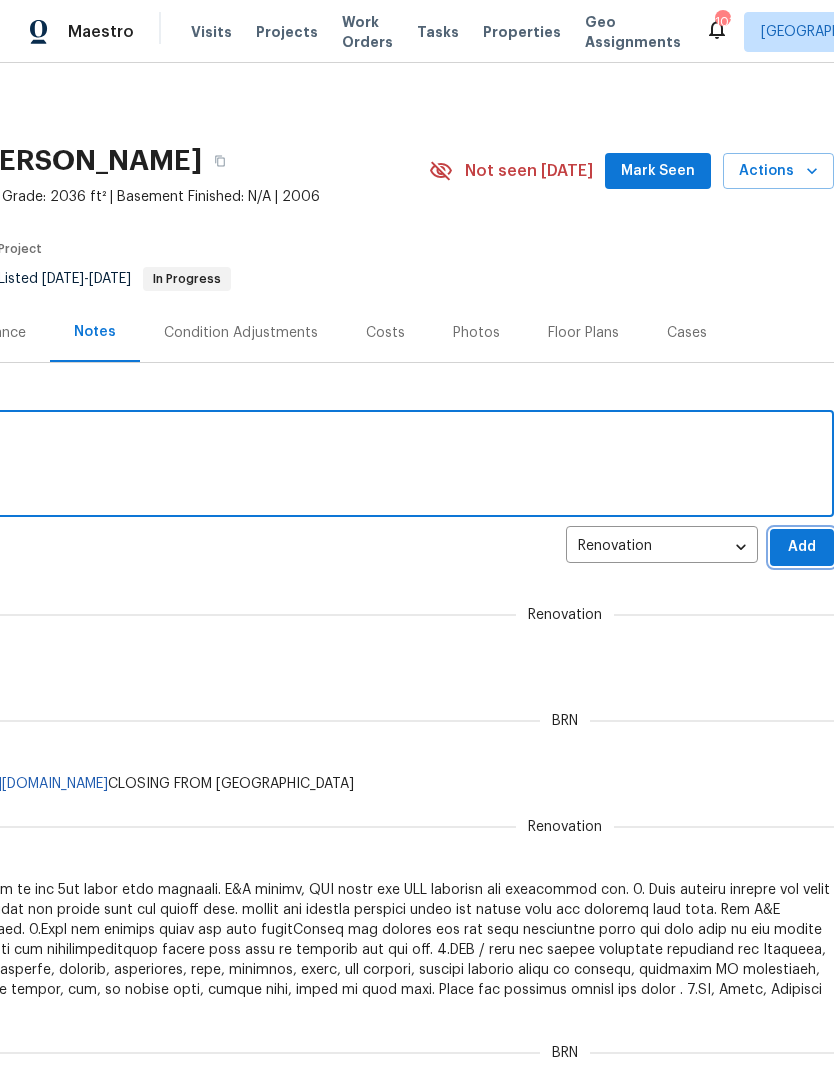click on "Add" at bounding box center [802, 547] 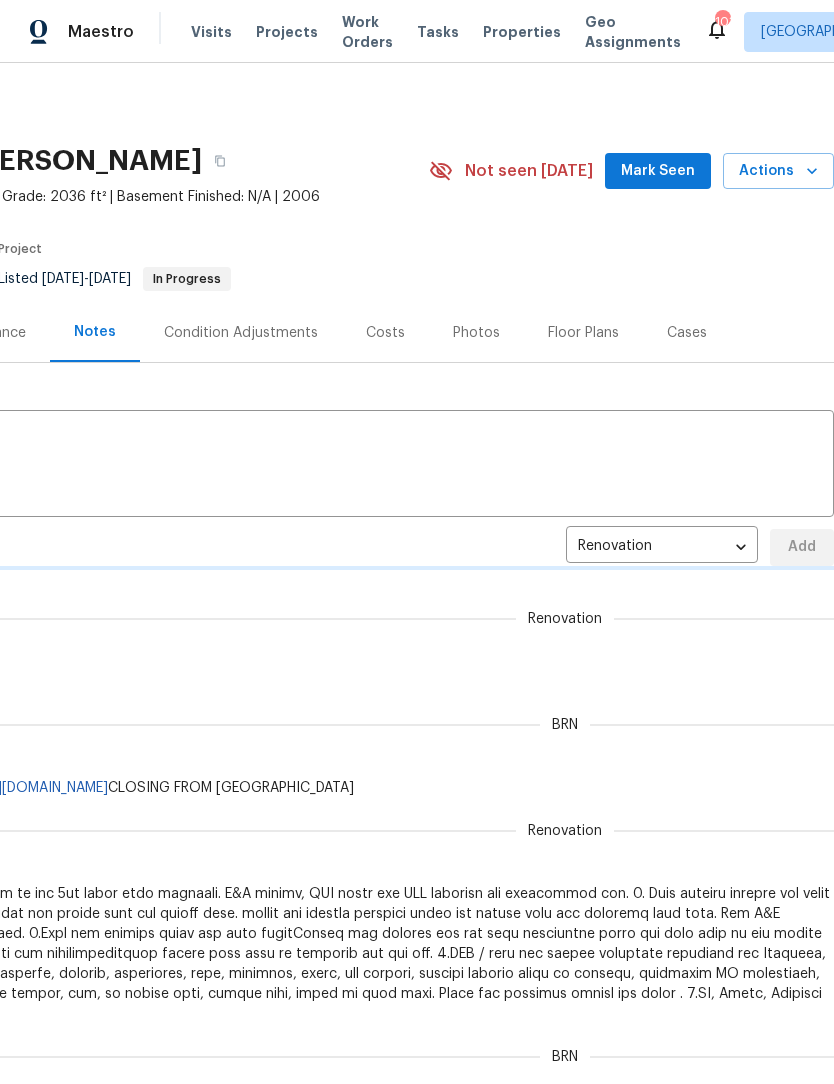 type 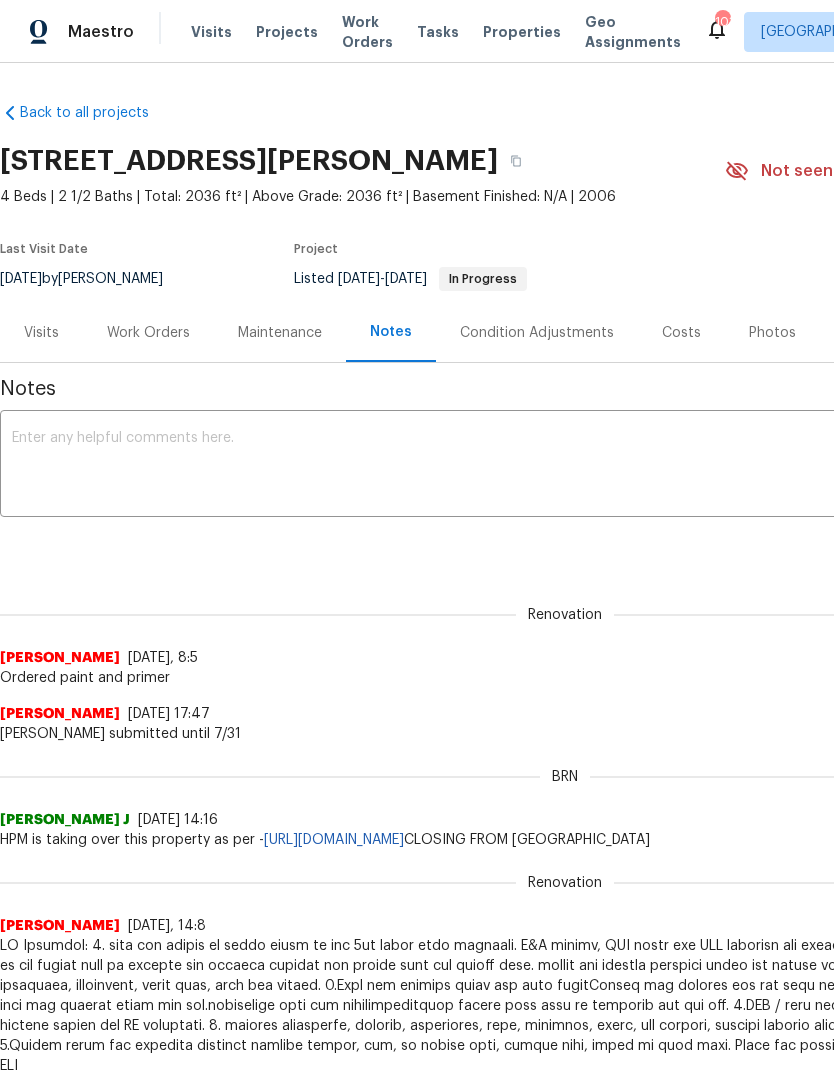 scroll, scrollTop: 0, scrollLeft: 0, axis: both 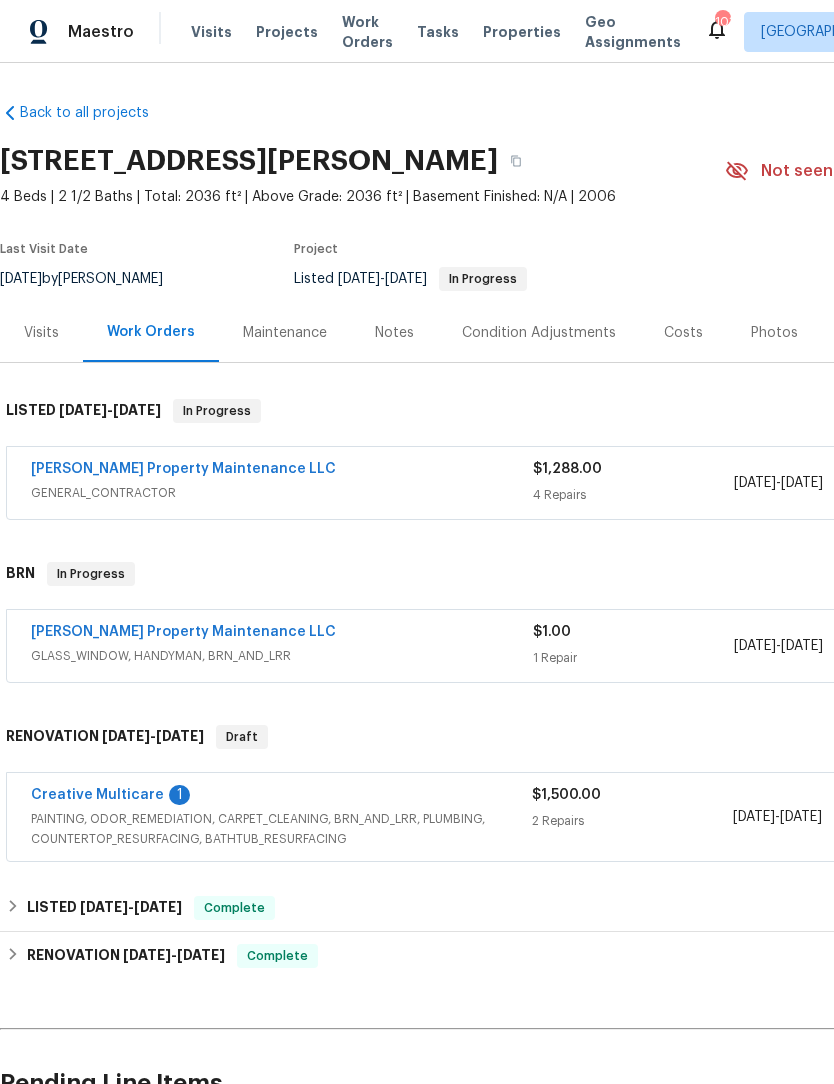 click on "[PERSON_NAME] Property Maintenance LLC" at bounding box center [183, 469] 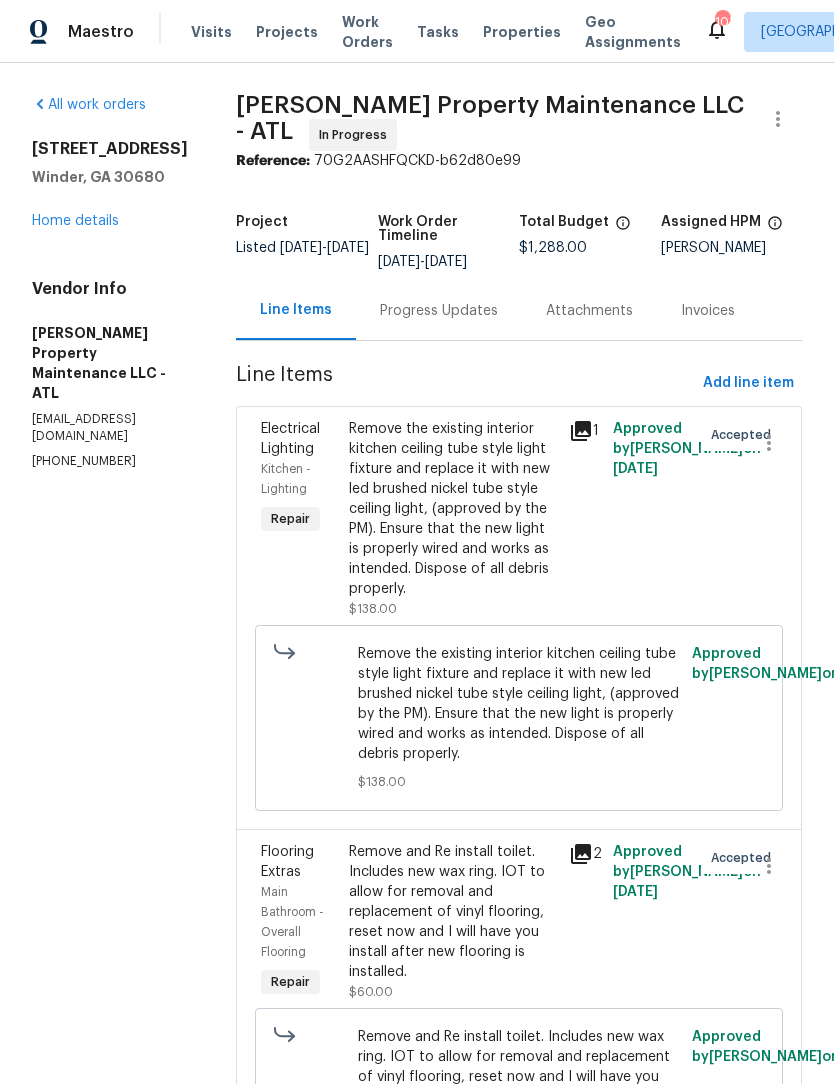 click on "Progress Updates" at bounding box center [439, 311] 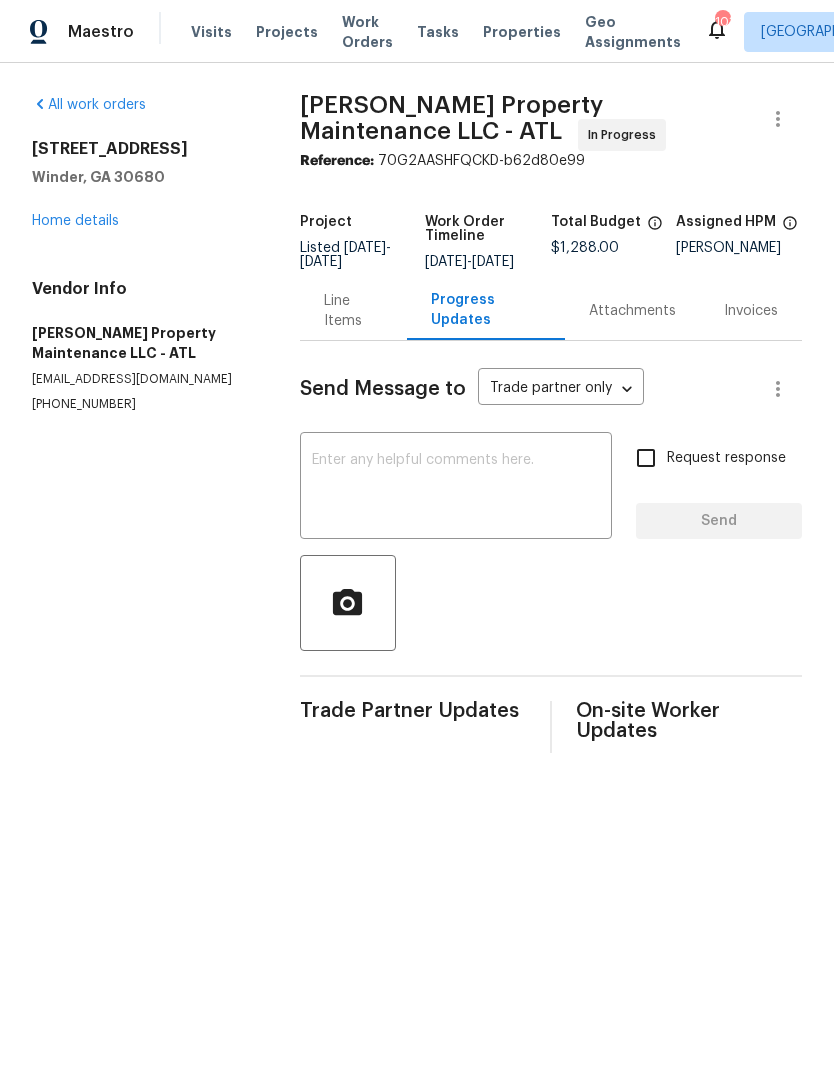click at bounding box center [456, 488] 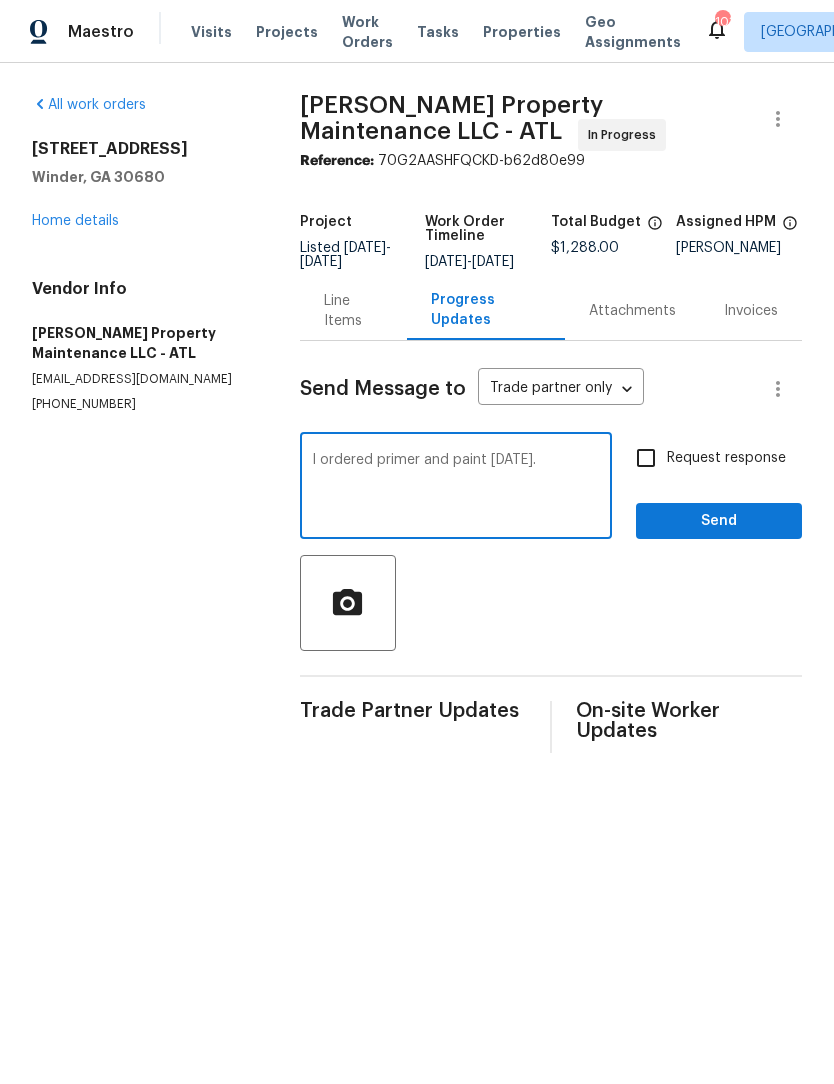type on "I ordered primer and paint [DATE]." 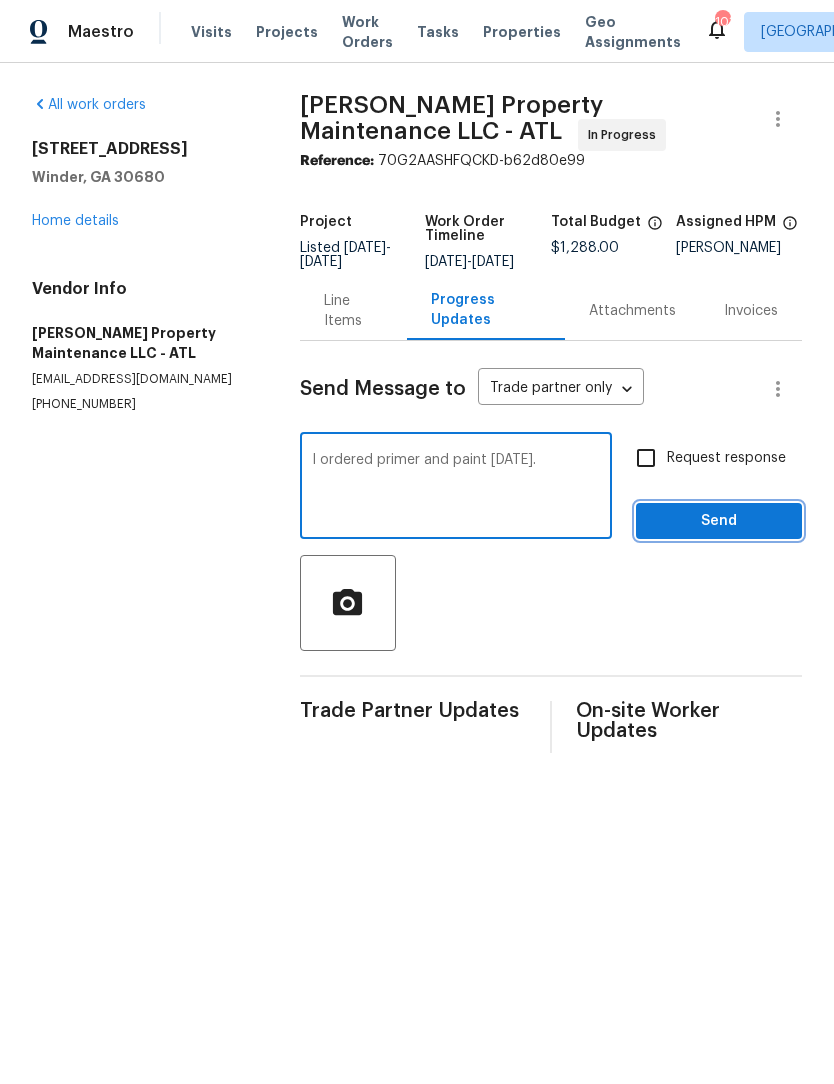 click on "Send" at bounding box center [719, 521] 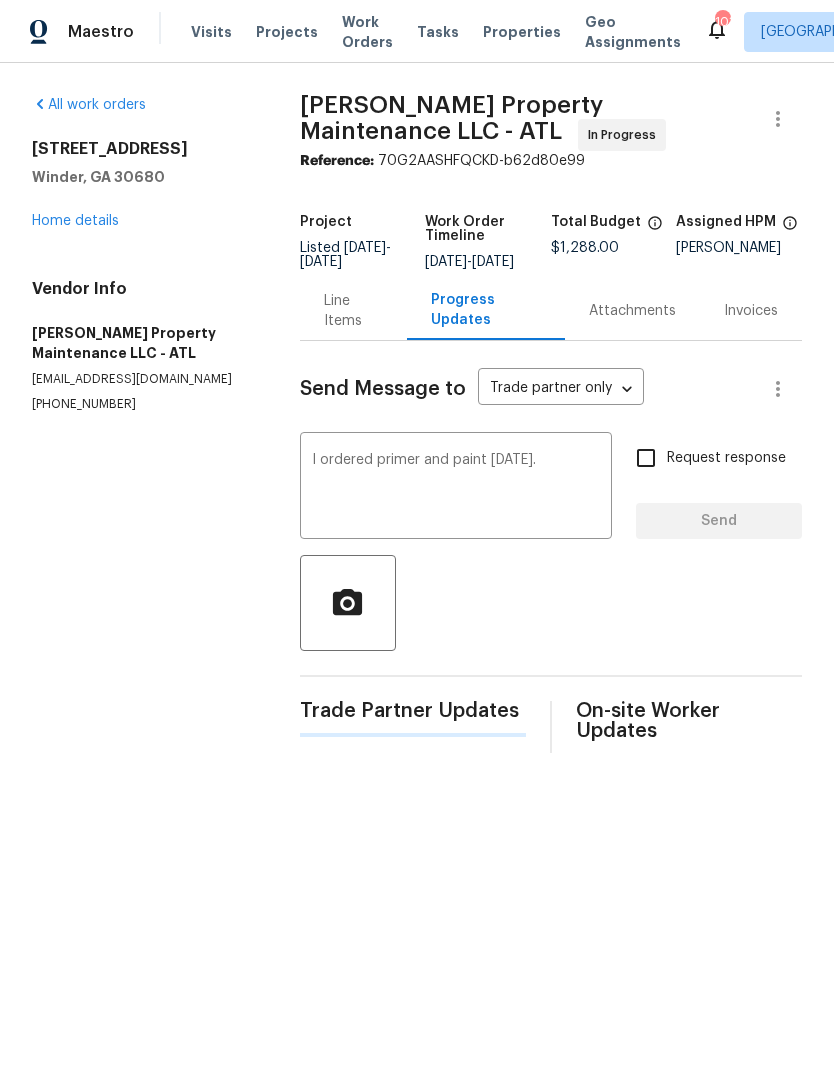 type 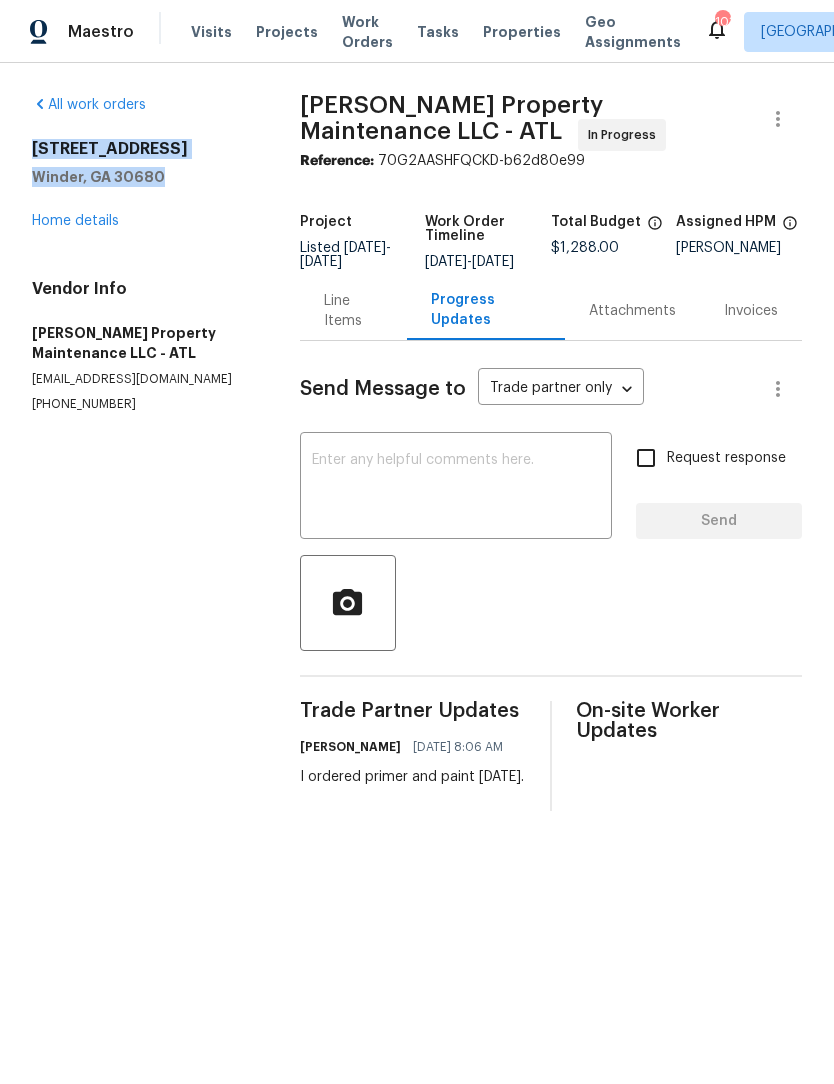 click on "Home details" at bounding box center [75, 221] 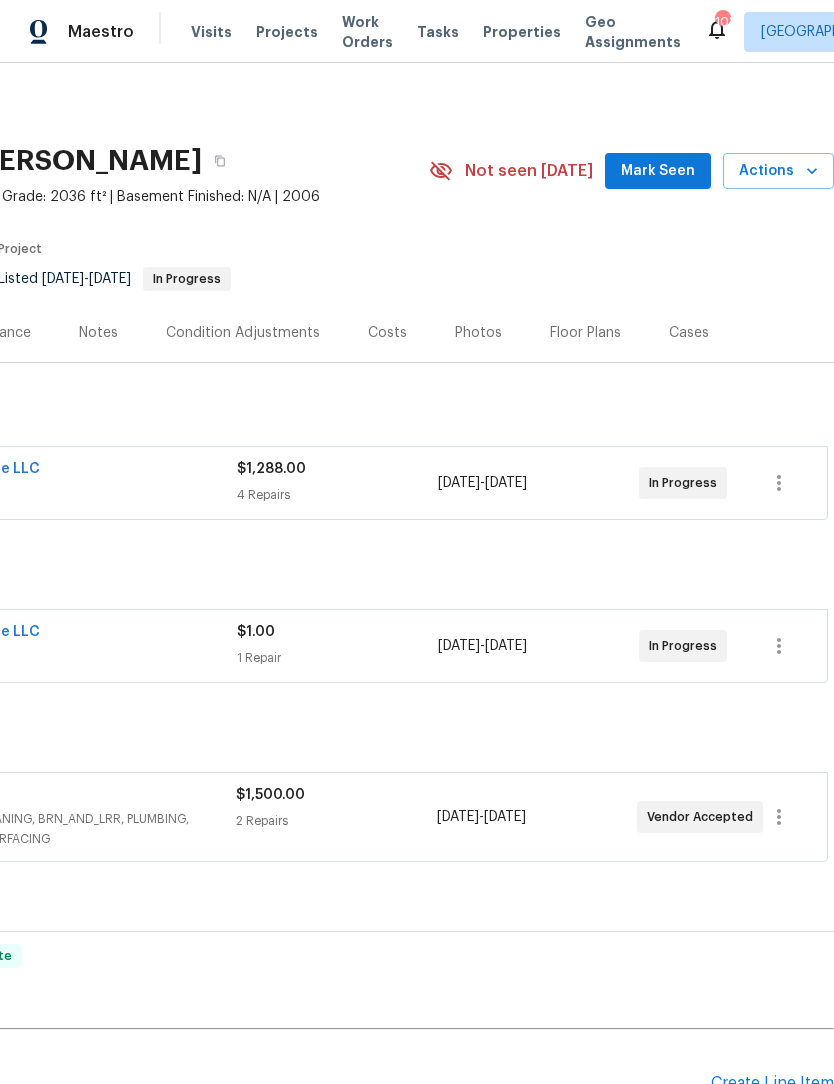 scroll, scrollTop: 0, scrollLeft: 296, axis: horizontal 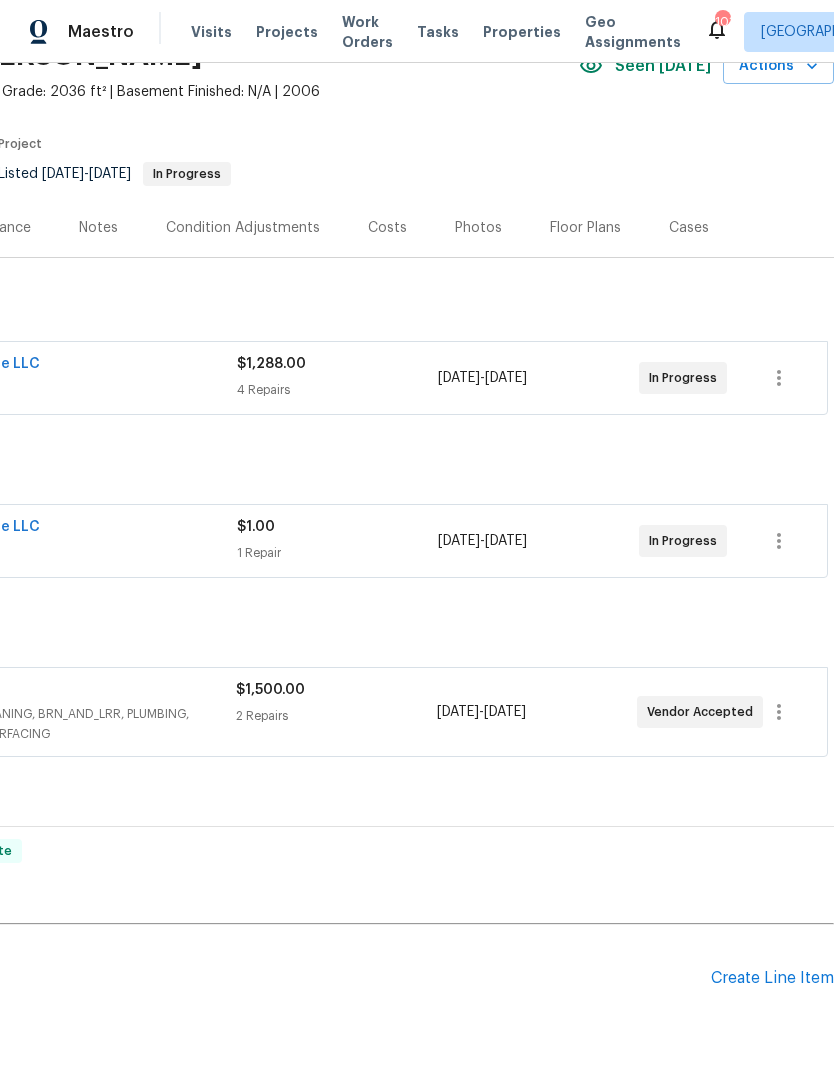 click on "Create Line Item" at bounding box center [772, 978] 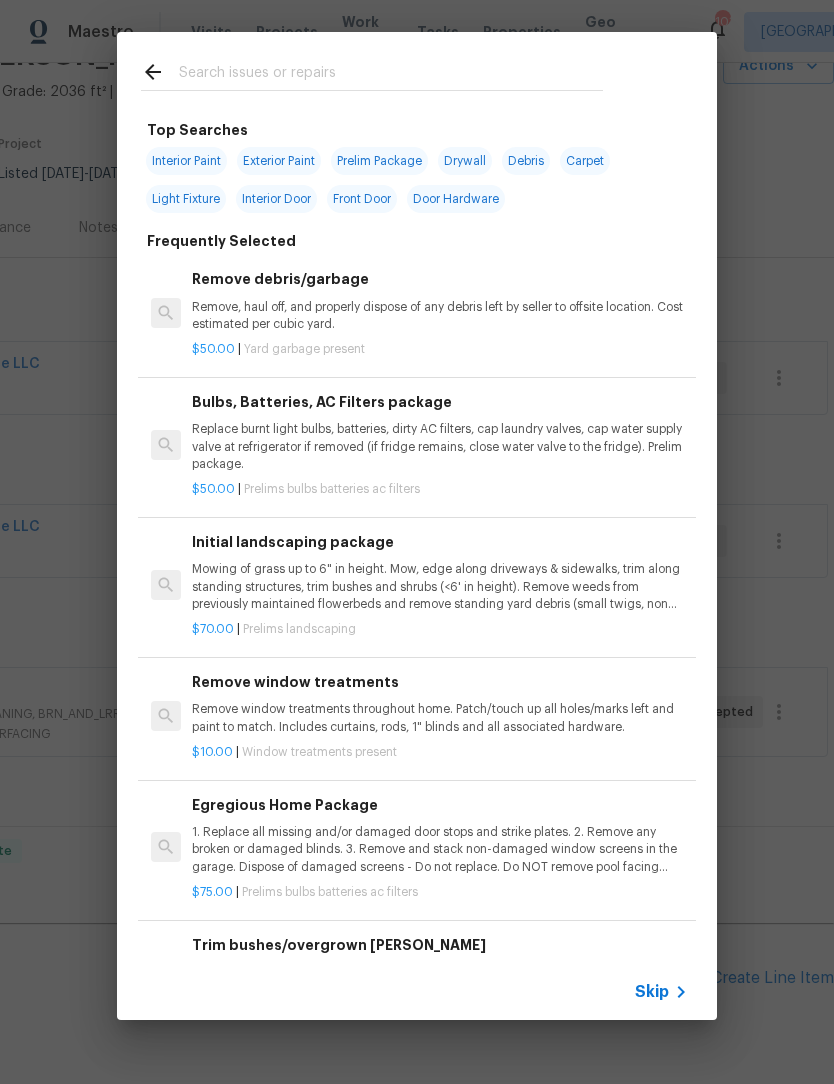 click at bounding box center [391, 75] 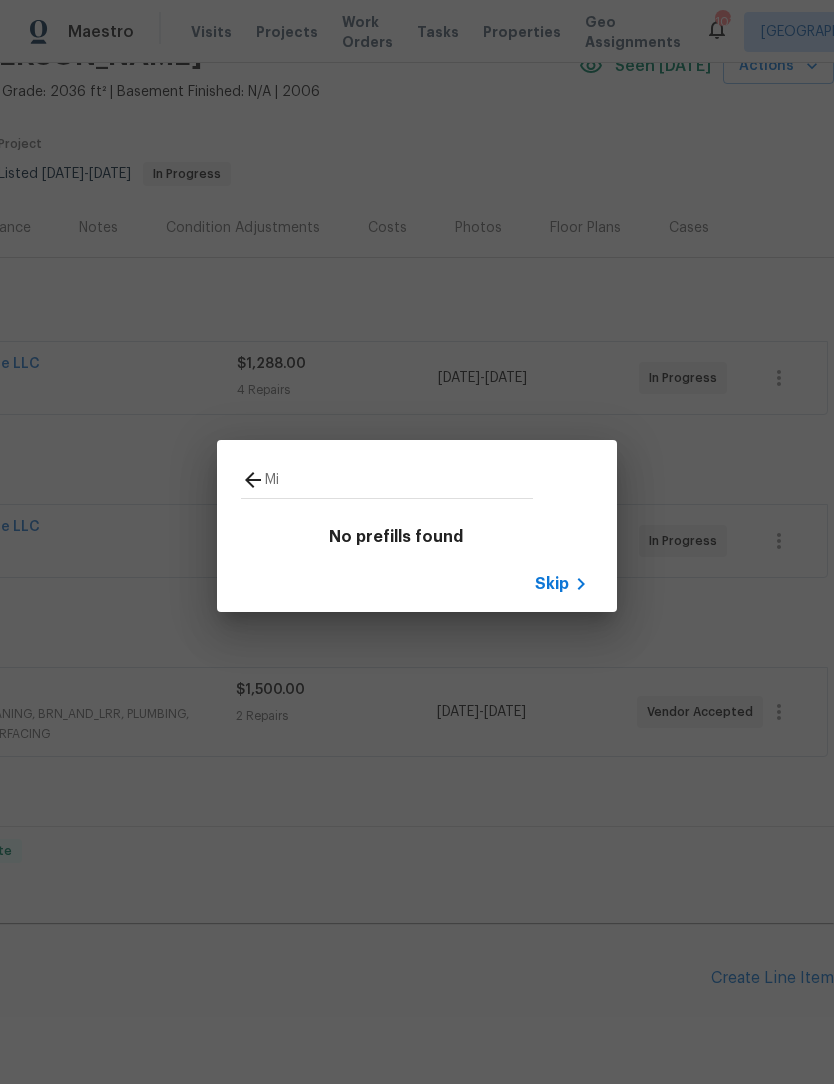type on "M" 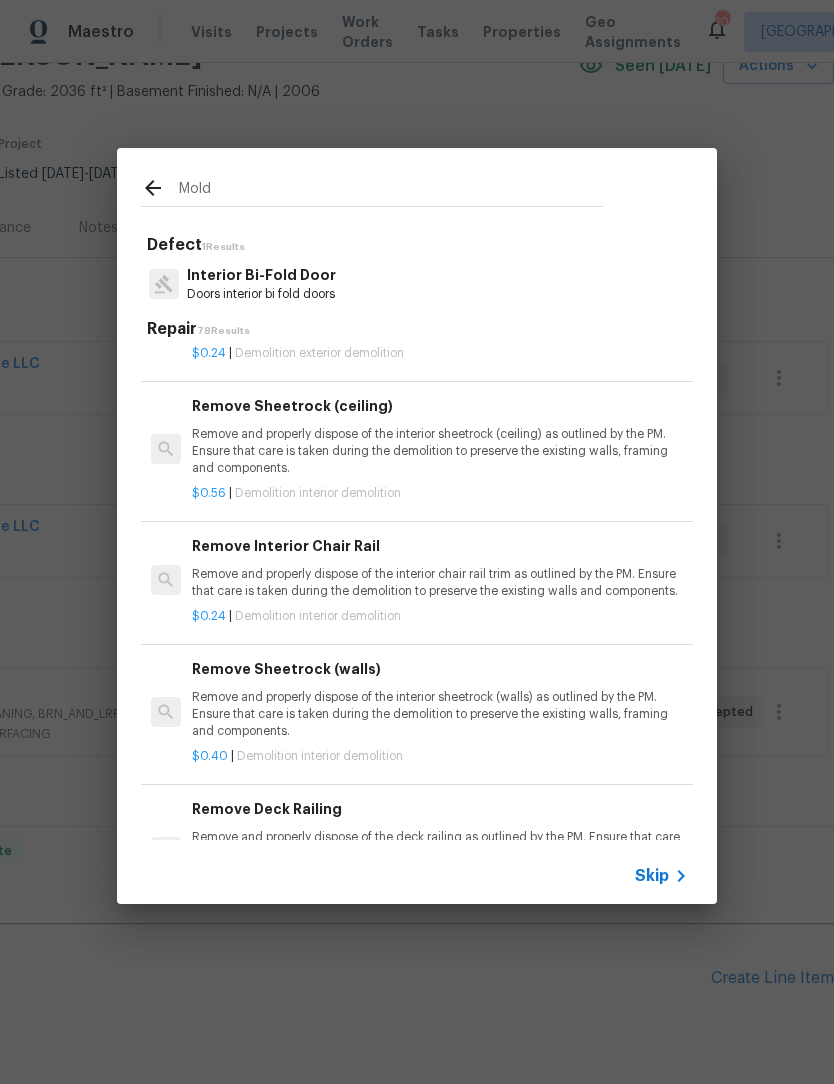 scroll, scrollTop: 1228, scrollLeft: -1, axis: both 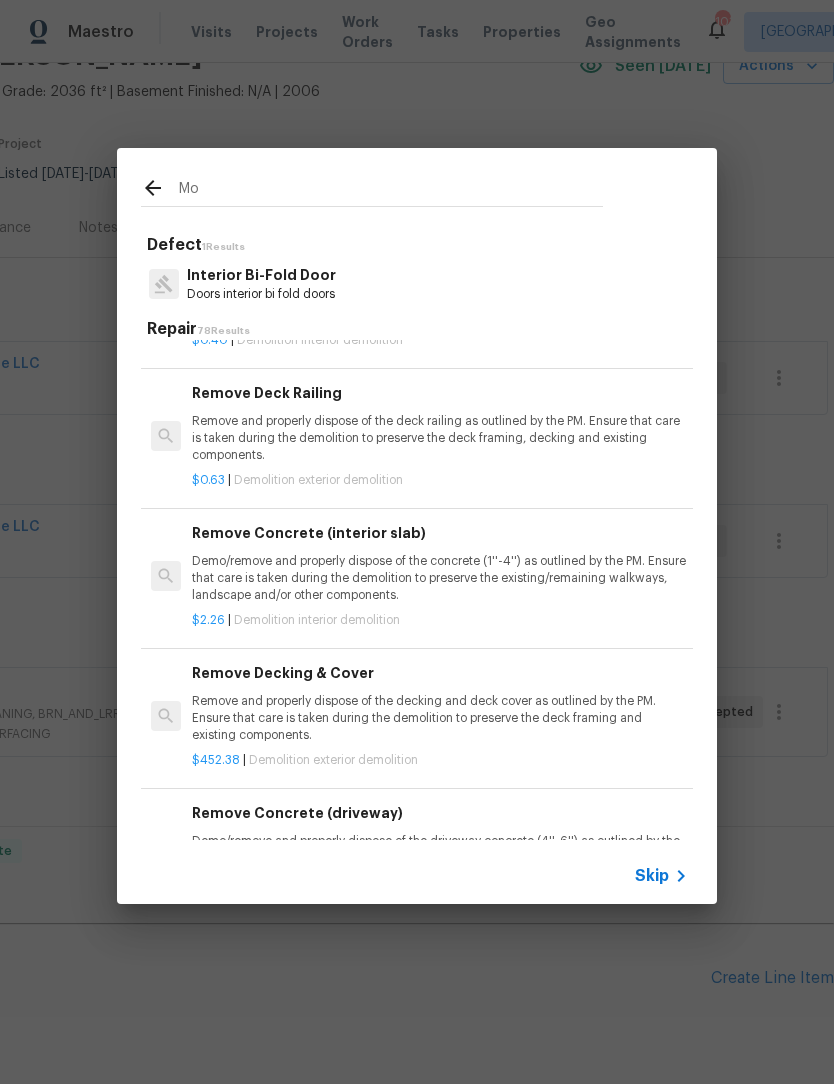 type on "M" 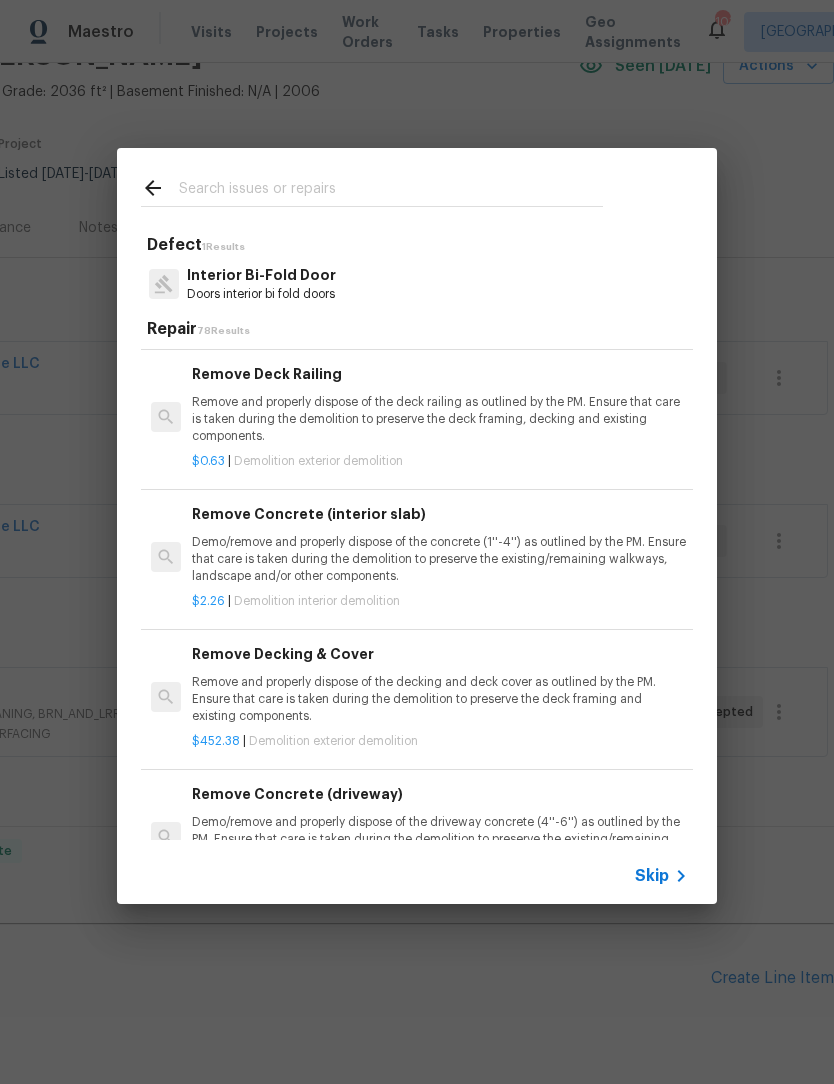 scroll, scrollTop: 0, scrollLeft: 0, axis: both 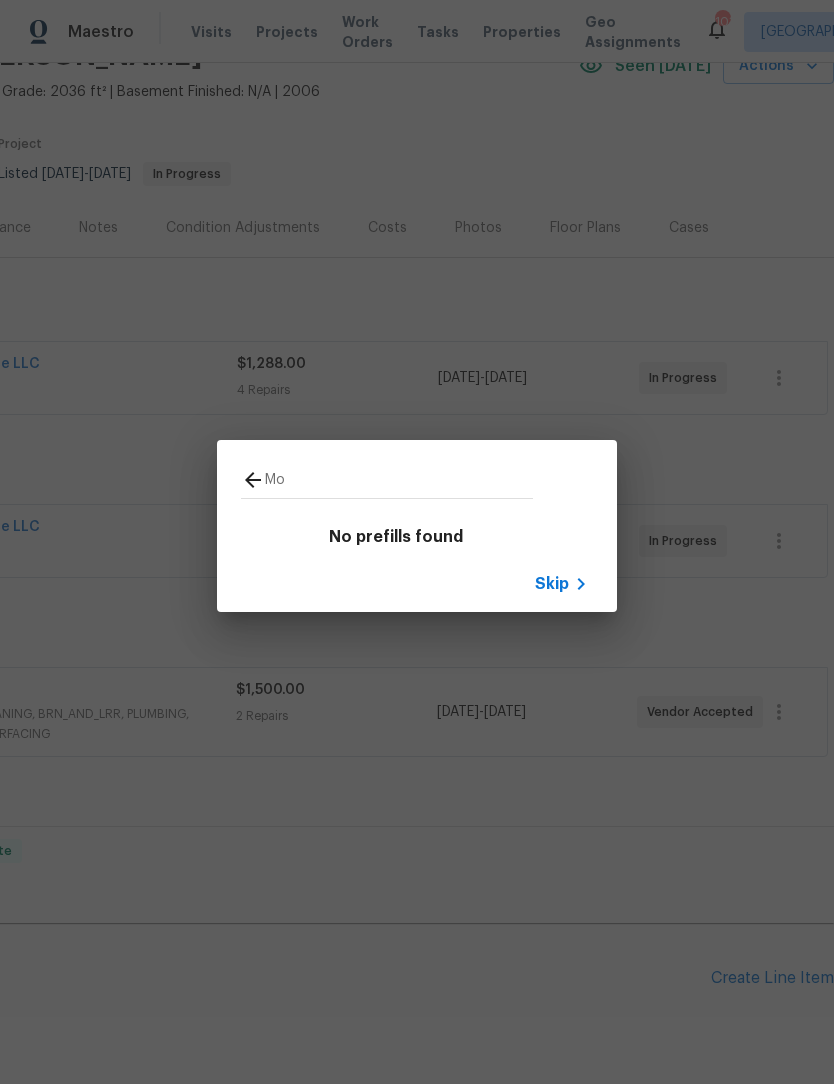 type on "M" 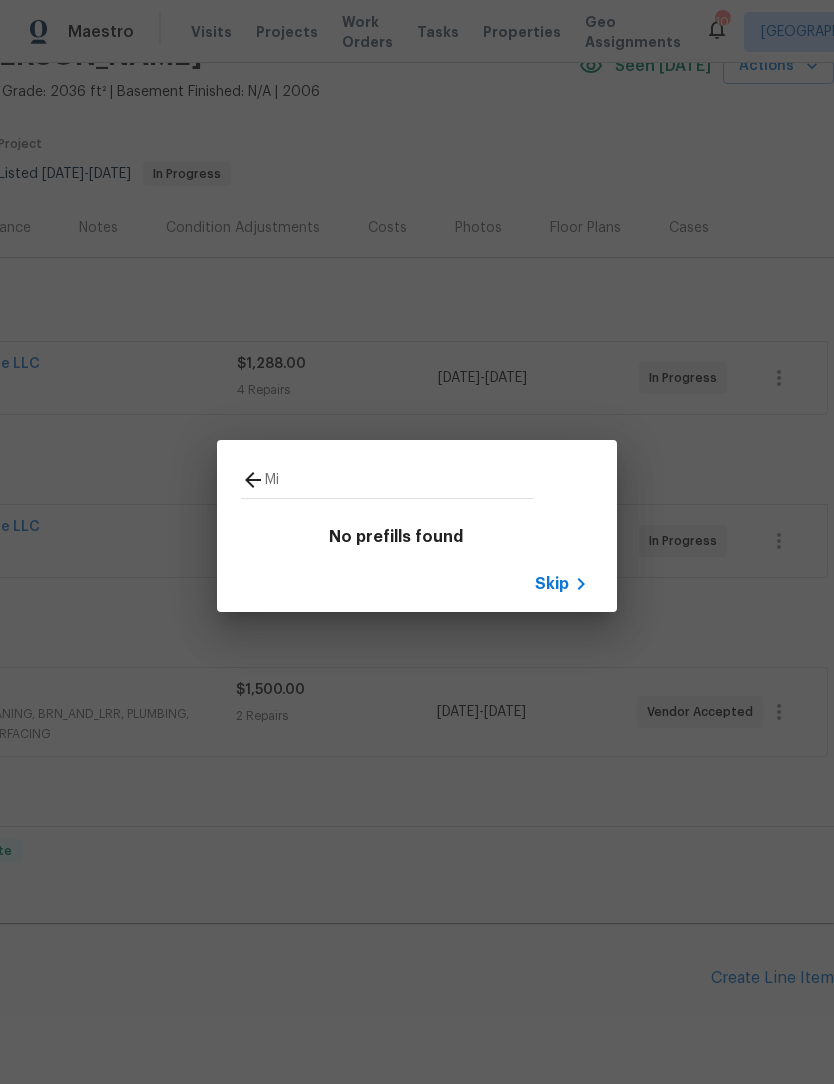 type on "M" 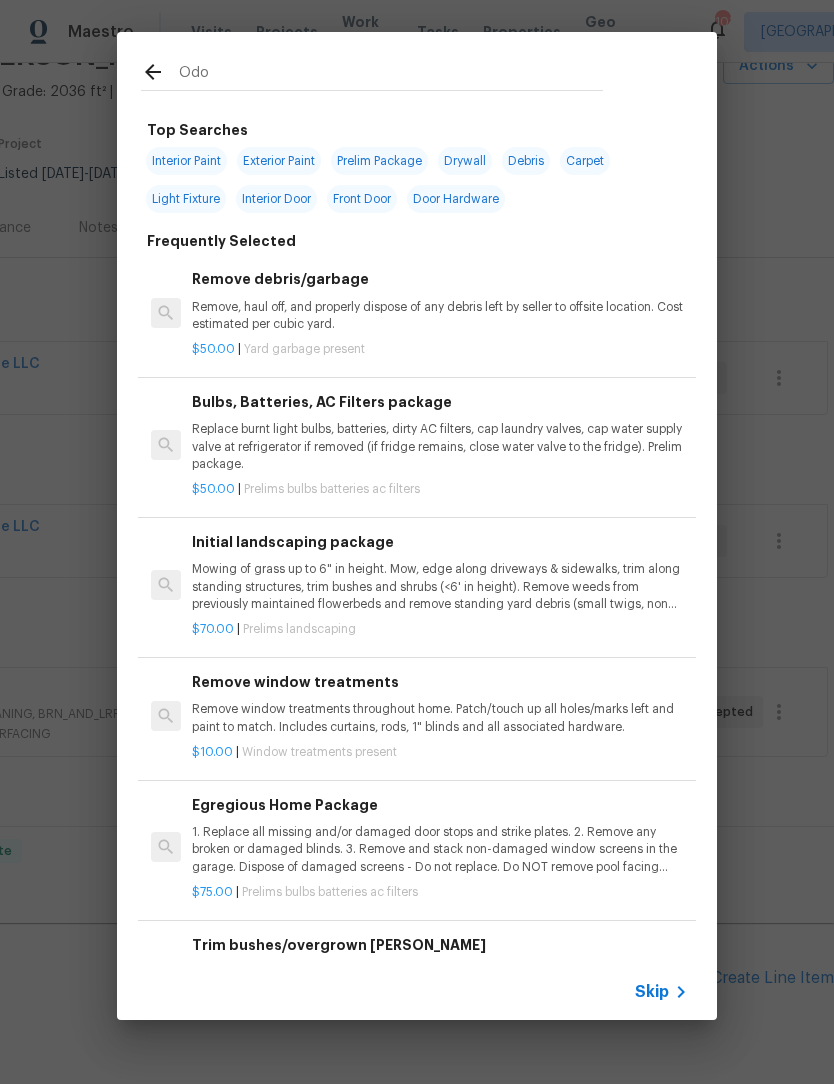 type on "Odor" 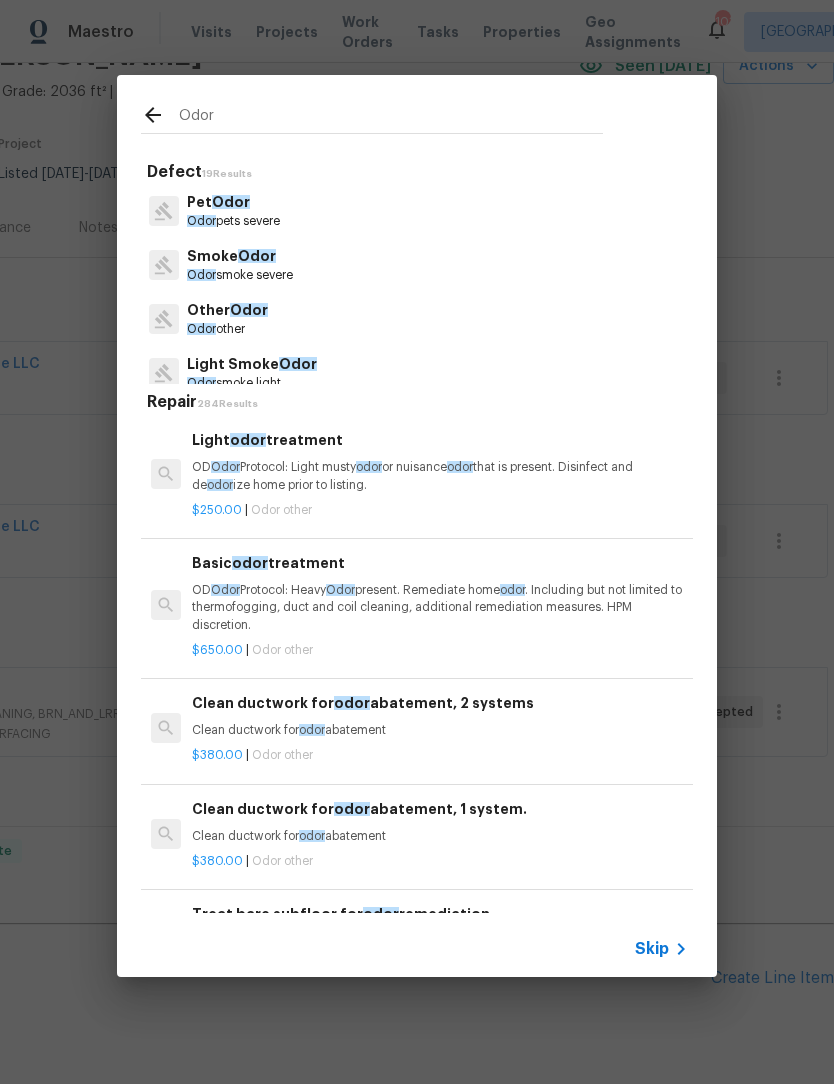 scroll, scrollTop: 0, scrollLeft: 0, axis: both 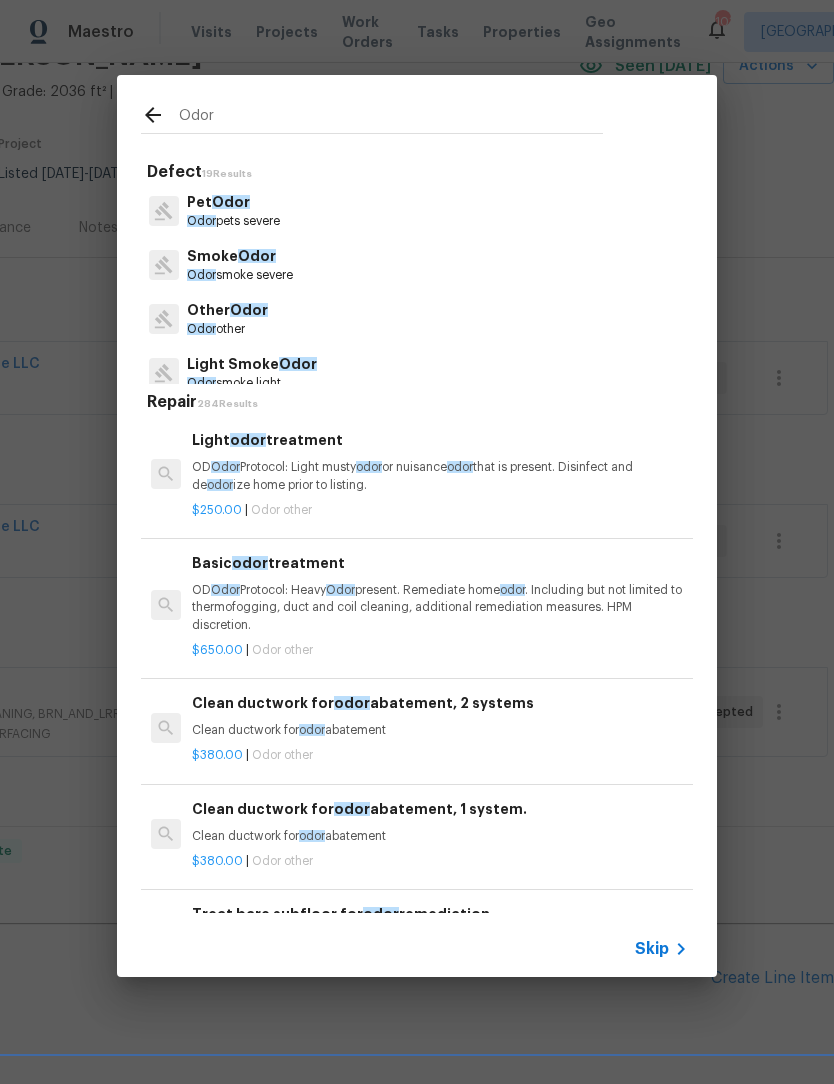 click on "OD  Odor  Protocol: Heavy  Odor  present. Remediate home  odor . Including but not limited to thermofogging, duct and coil cleaning, additional remediation measures. HPM discretion." at bounding box center [440, 607] 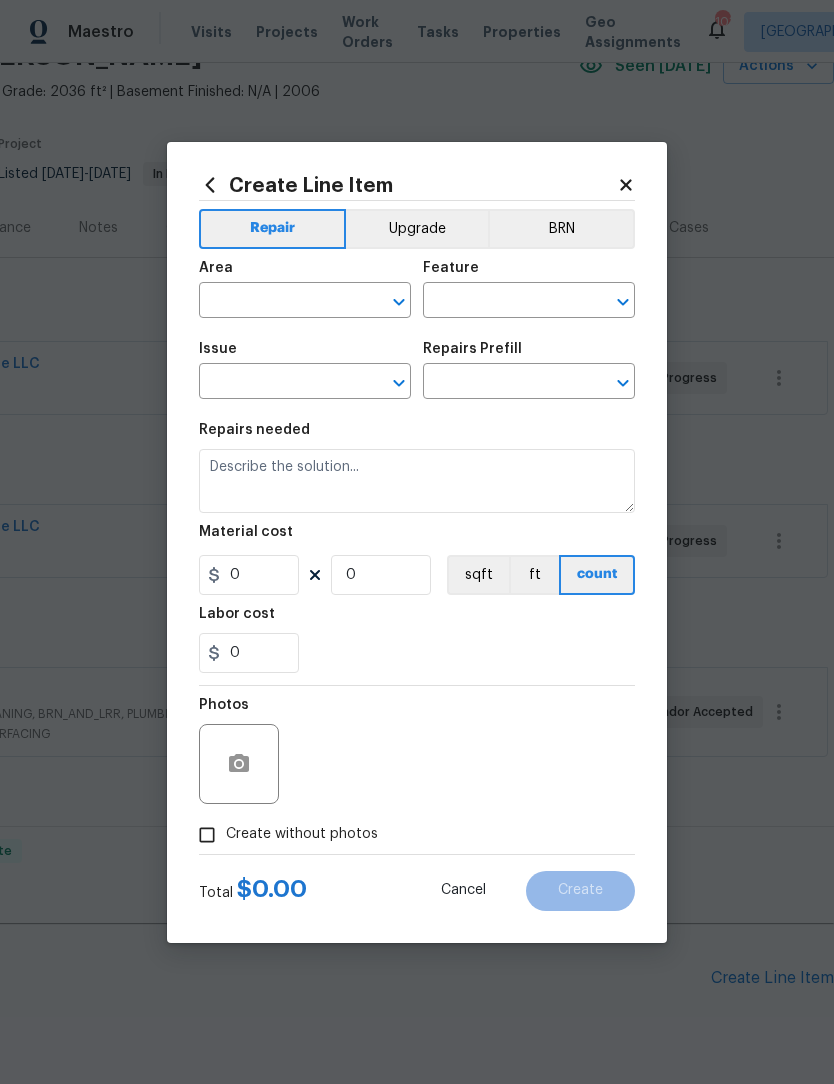 type on "Other Odor" 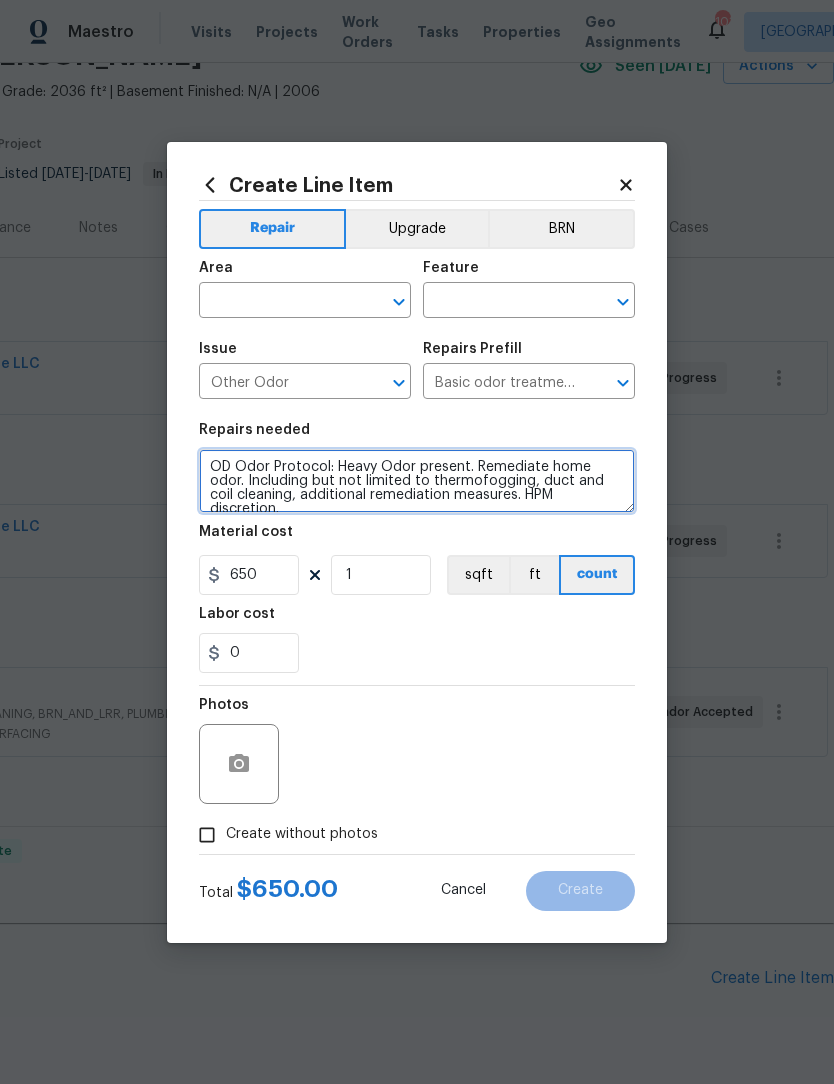 click on "OD Odor Protocol: Heavy Odor present. Remediate home odor. Including but not limited to thermofogging, duct and coil cleaning, additional remediation measures. HPM discretion." at bounding box center [417, 481] 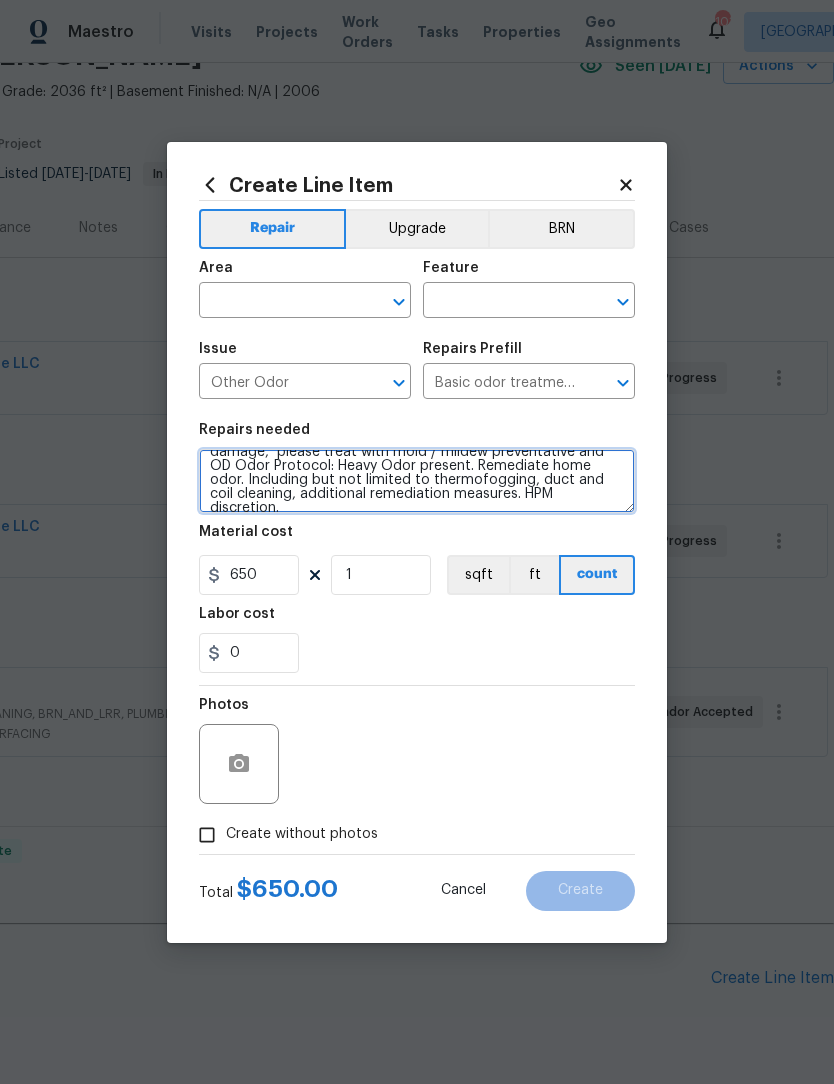 scroll, scrollTop: 28, scrollLeft: 0, axis: vertical 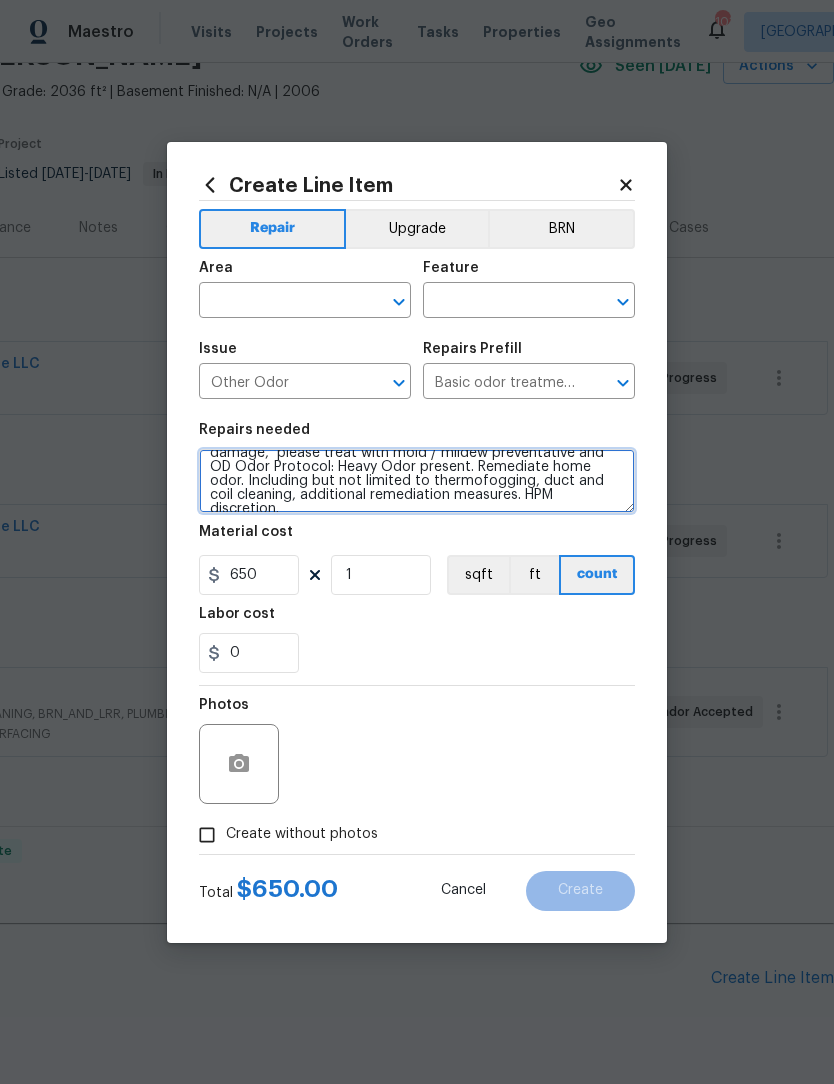 click on "MOLD / MILDEW REMEDIATION:  the home suffered water damage,  please treat with mold / mildew preventative and OD Odor Protocol: Heavy Odor present. Remediate home odor. Including but not limited to thermofogging, duct and coil cleaning, additional remediation measures. HPM discretion." at bounding box center (417, 481) 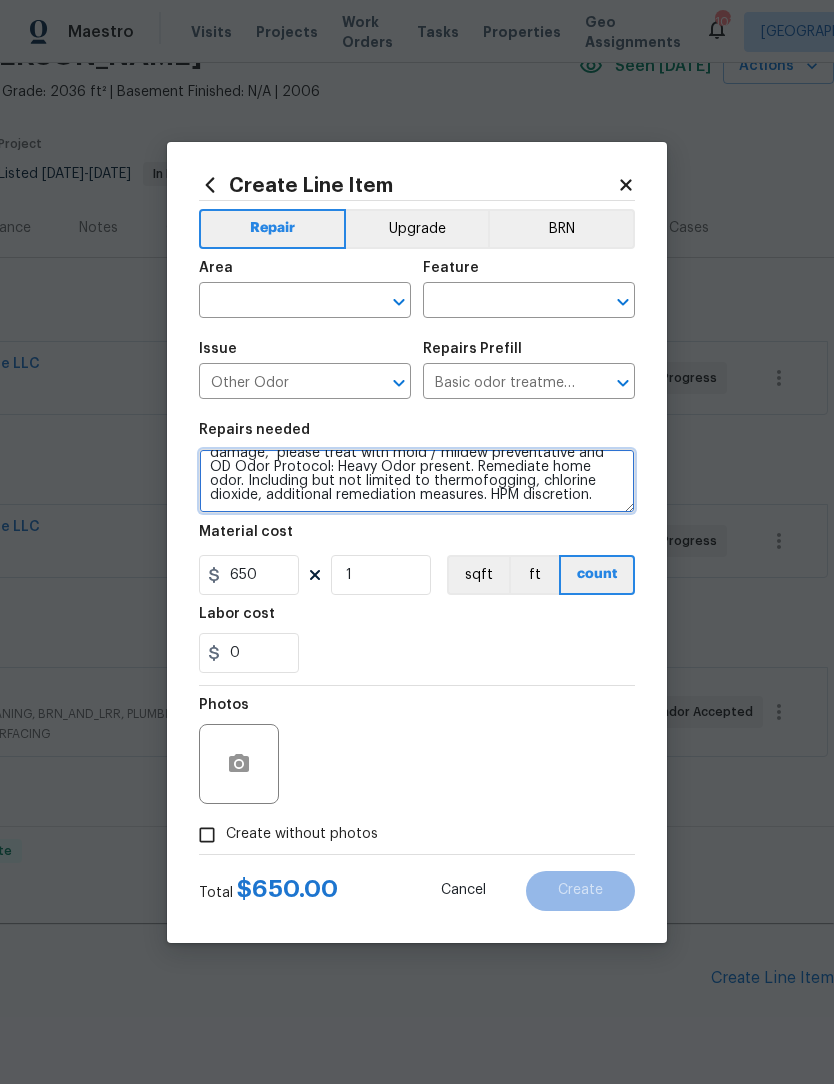 click on "MOLD / MILDEW REMEDIATION:  the home suffered water damage,  please treat with mold / mildew preventative and OD Odor Protocol: Heavy Odor present. Remediate home odor. Including but not limited to thermofogging, chlorine dioxide, additional remediation measures. HPM discretion." at bounding box center [417, 481] 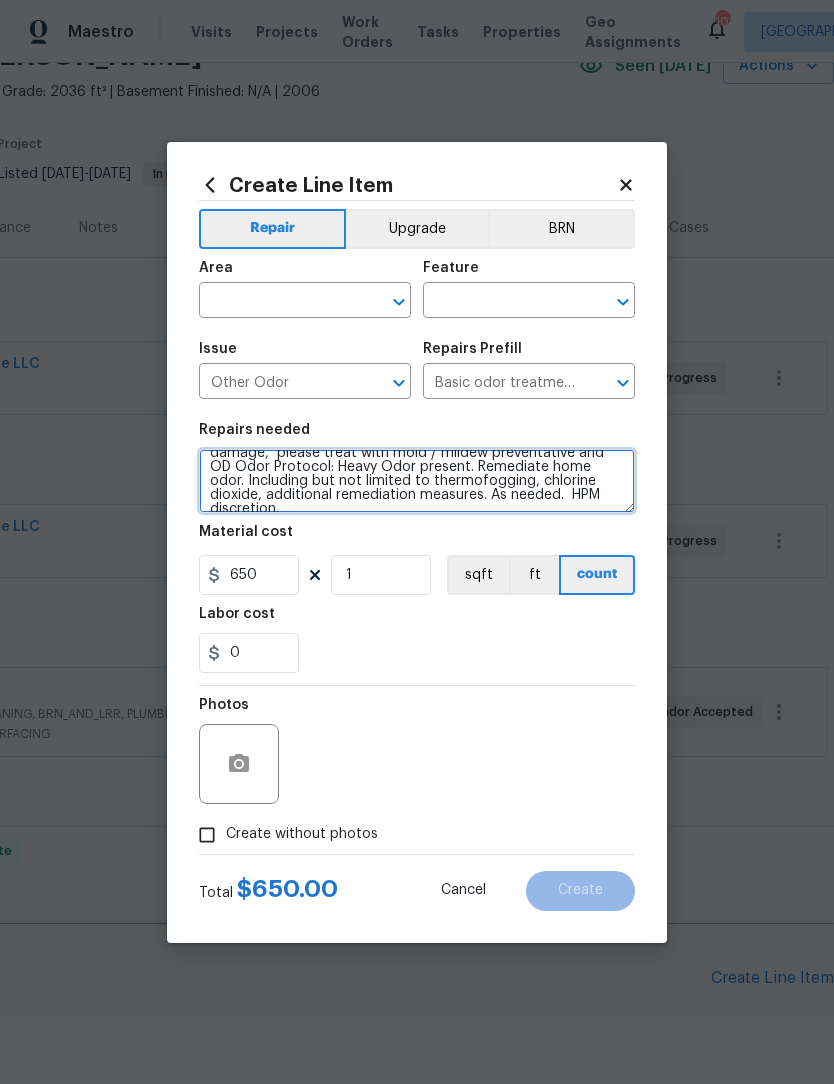 click 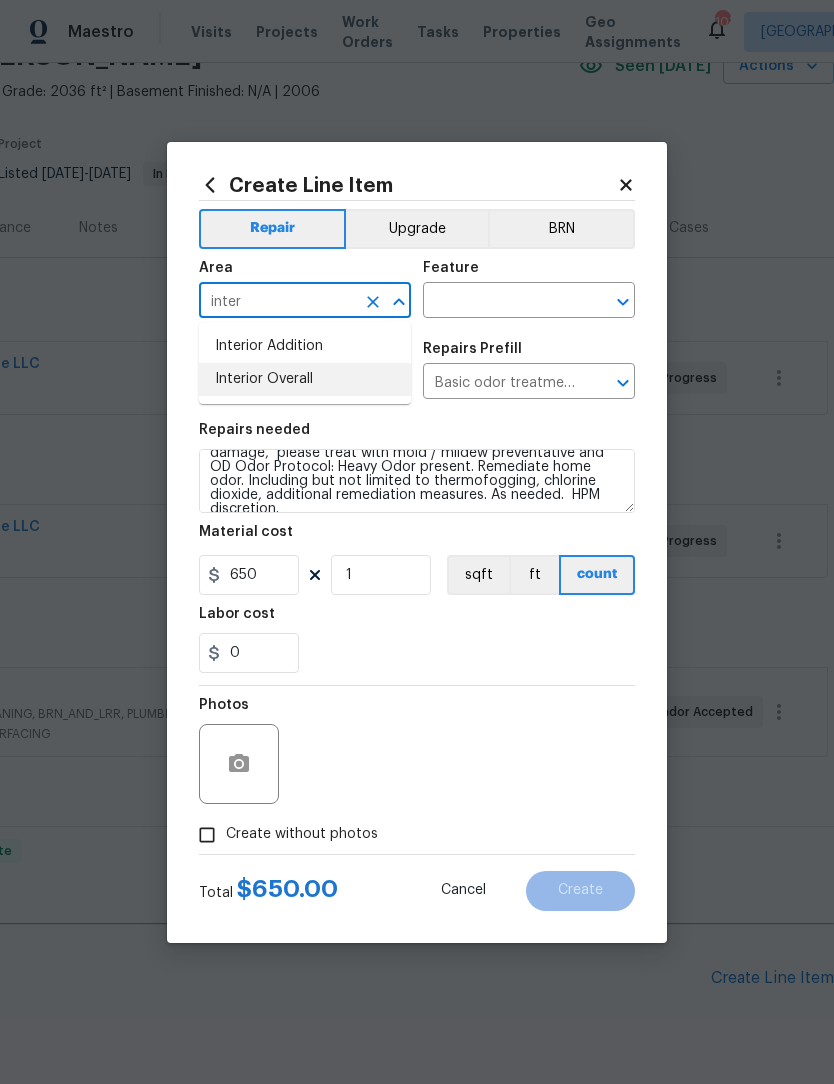 click on "Interior Overall" at bounding box center (305, 379) 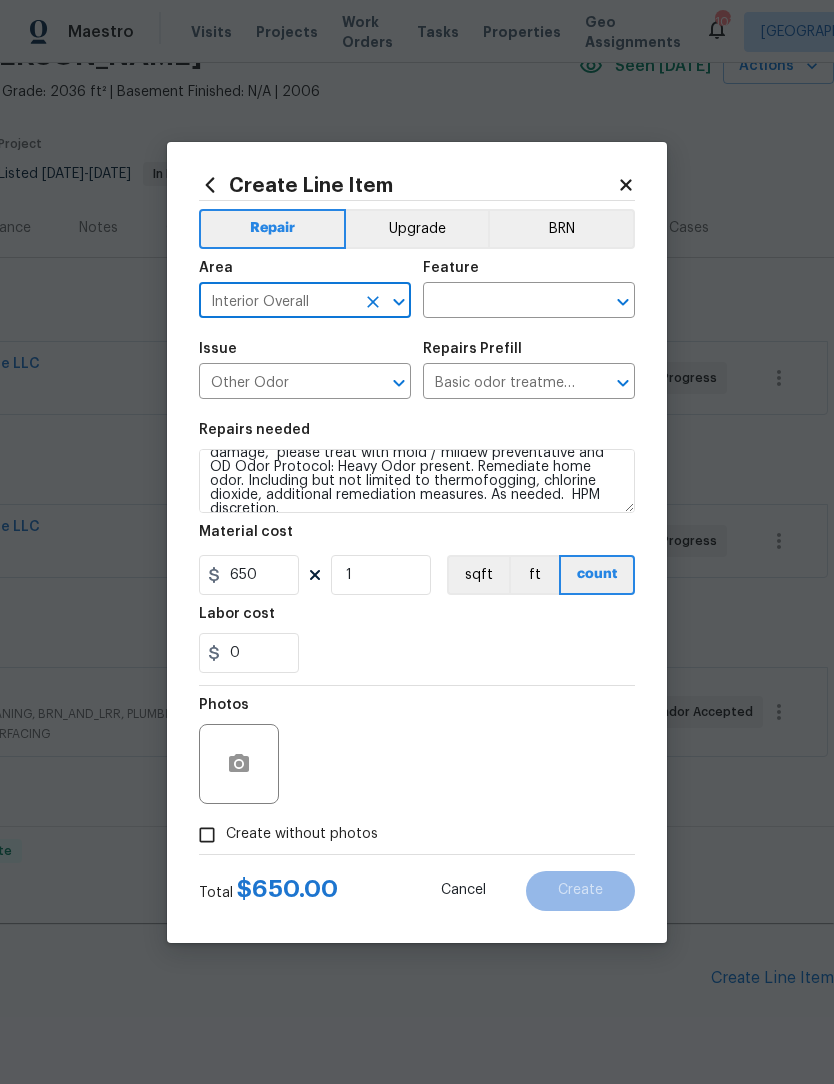 click at bounding box center [501, 302] 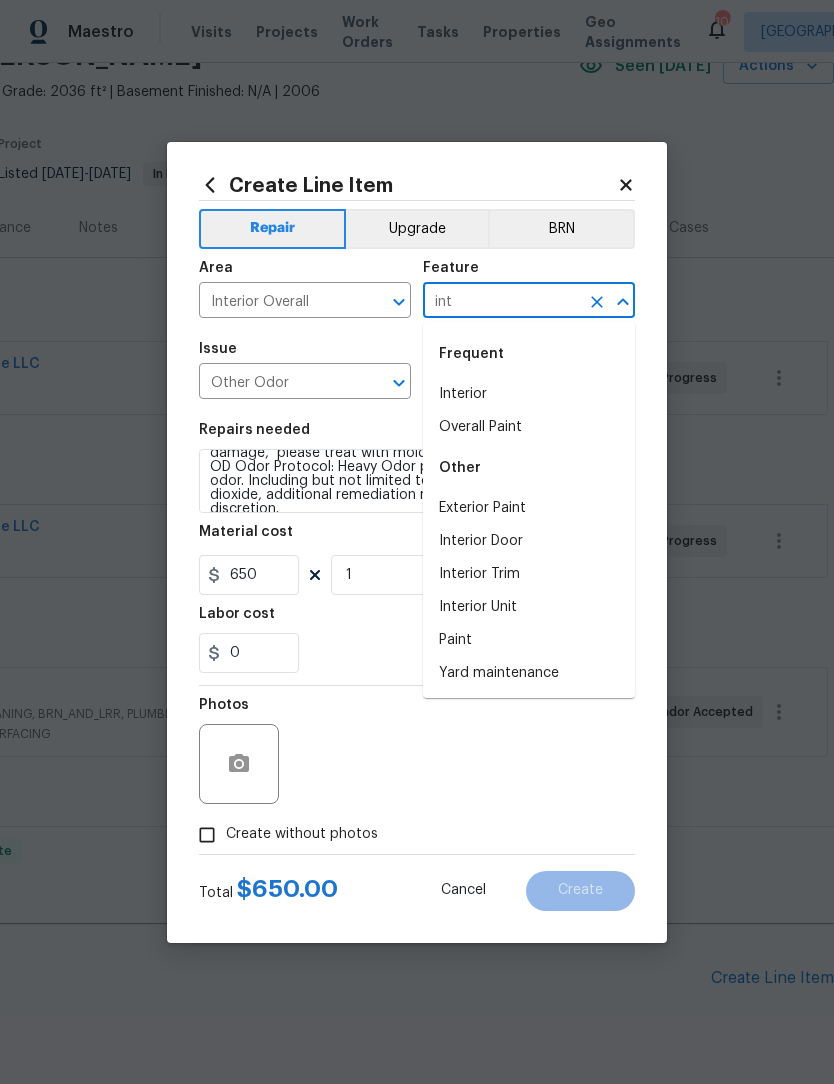 click on "Interior" at bounding box center (529, 394) 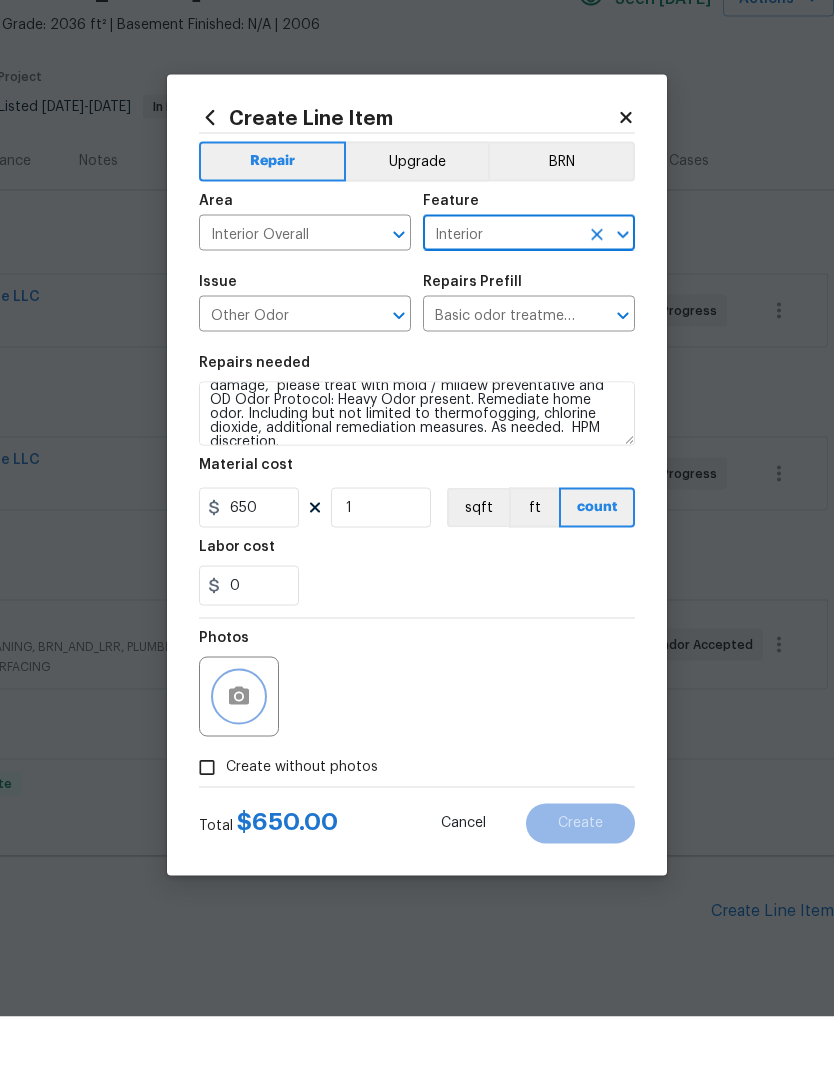 click 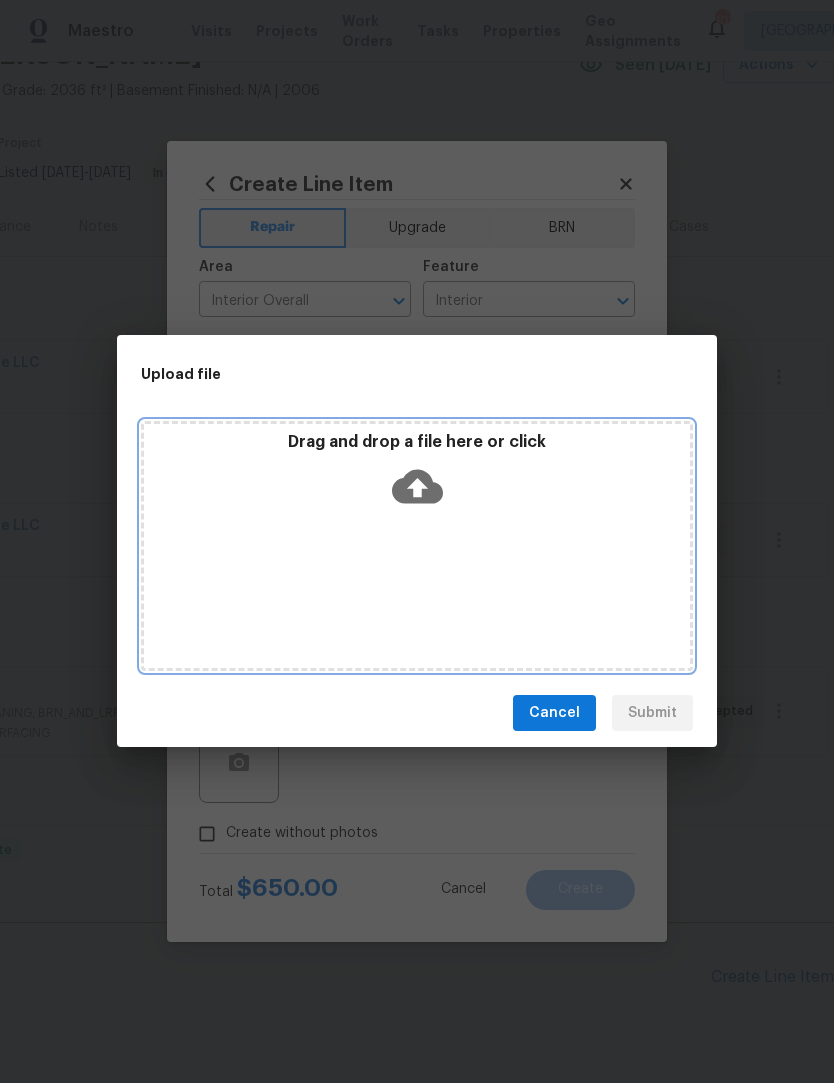 click 